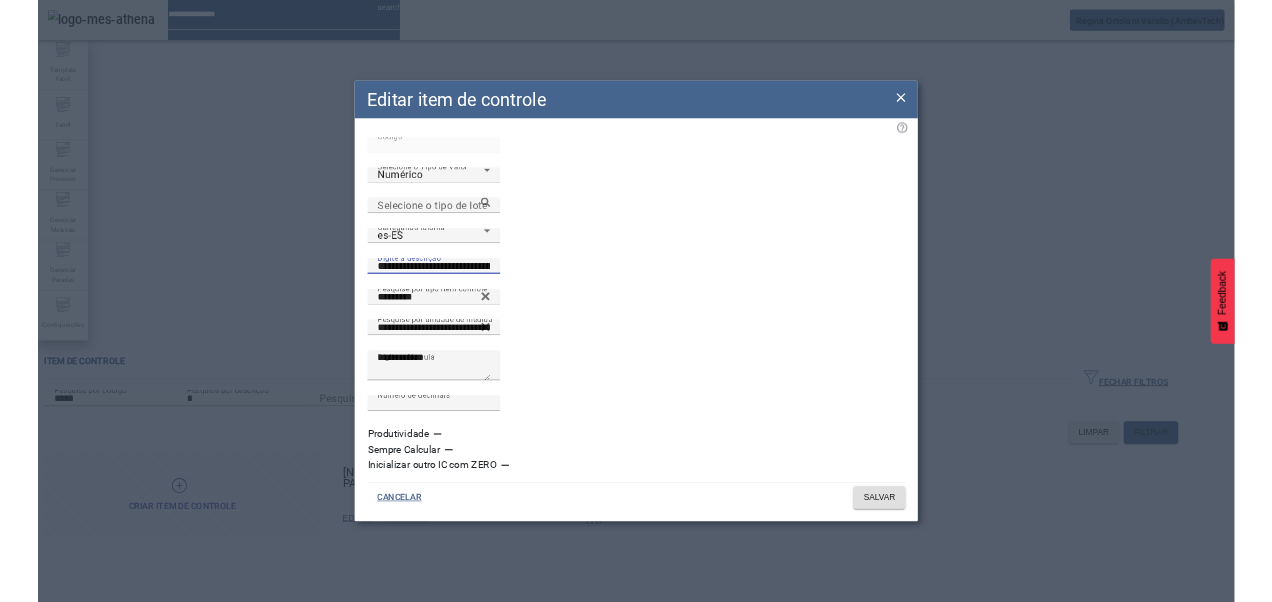 scroll, scrollTop: 0, scrollLeft: 0, axis: both 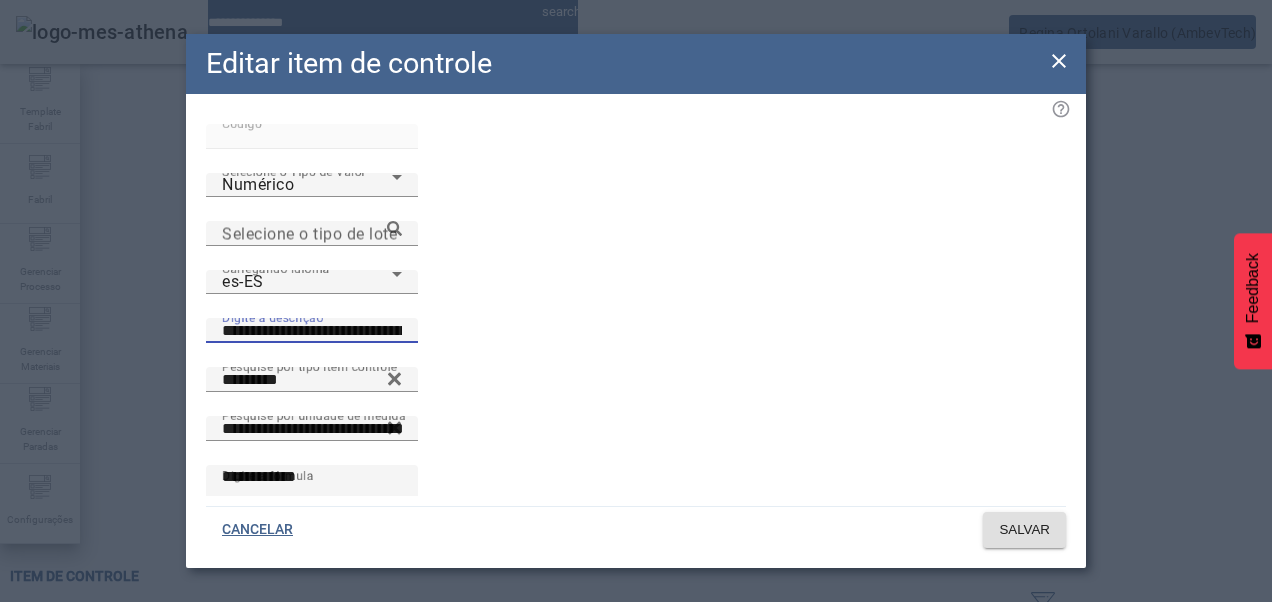 click 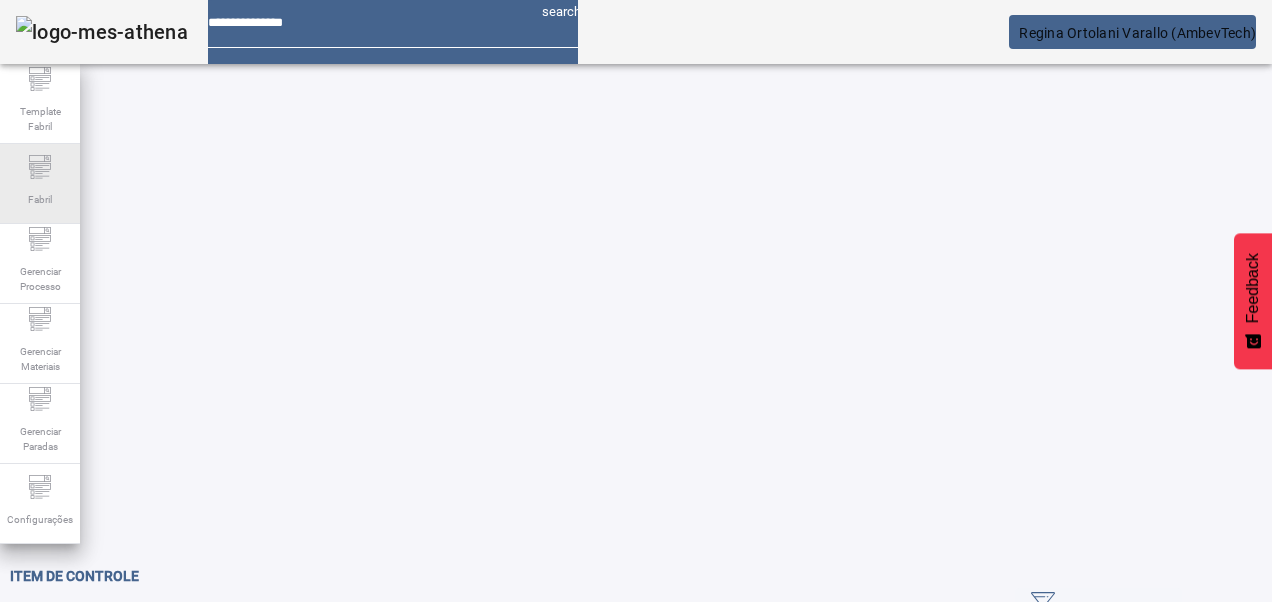 click on "Fabril" 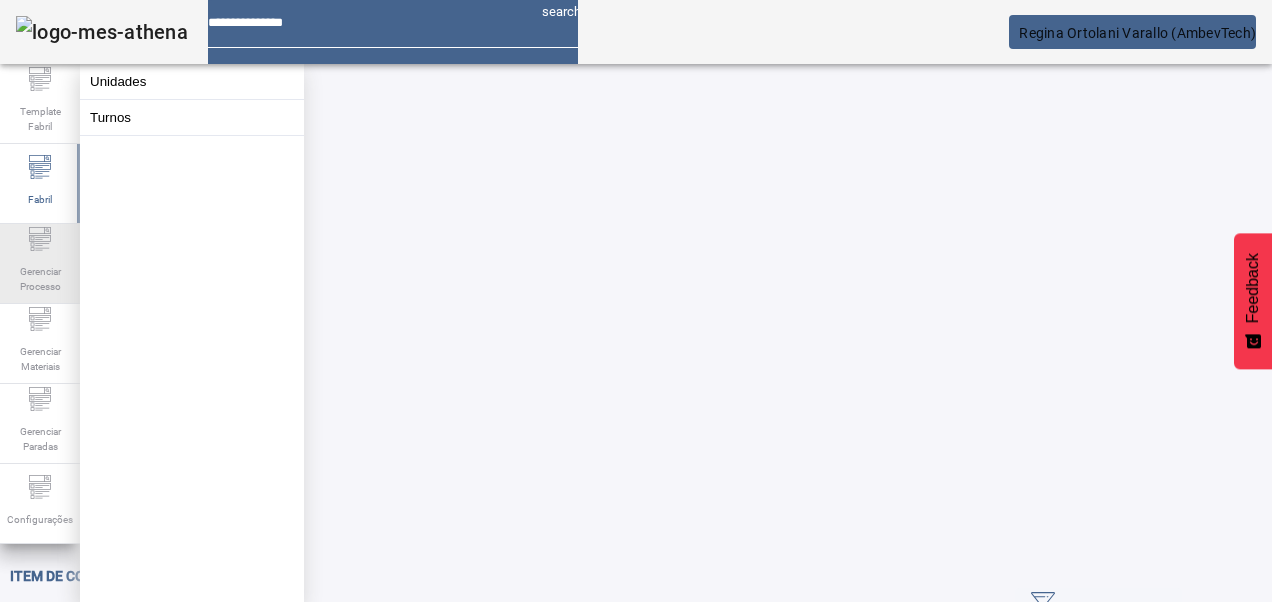 click on "Gerenciar Processo" 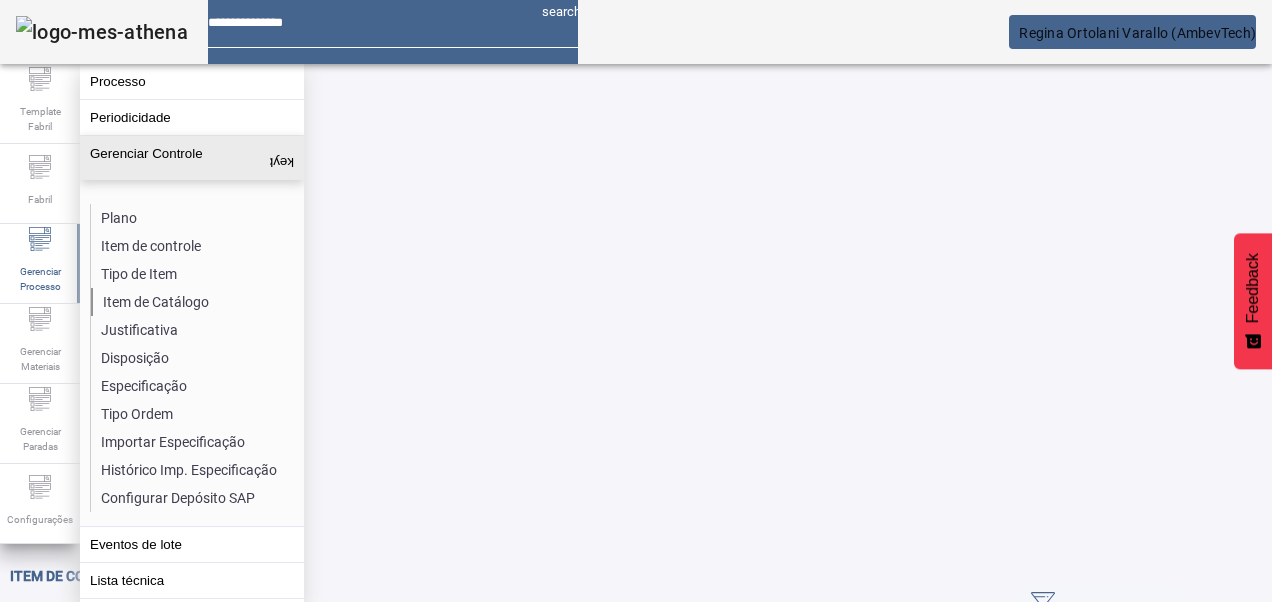 click on "Item de Catálogo" 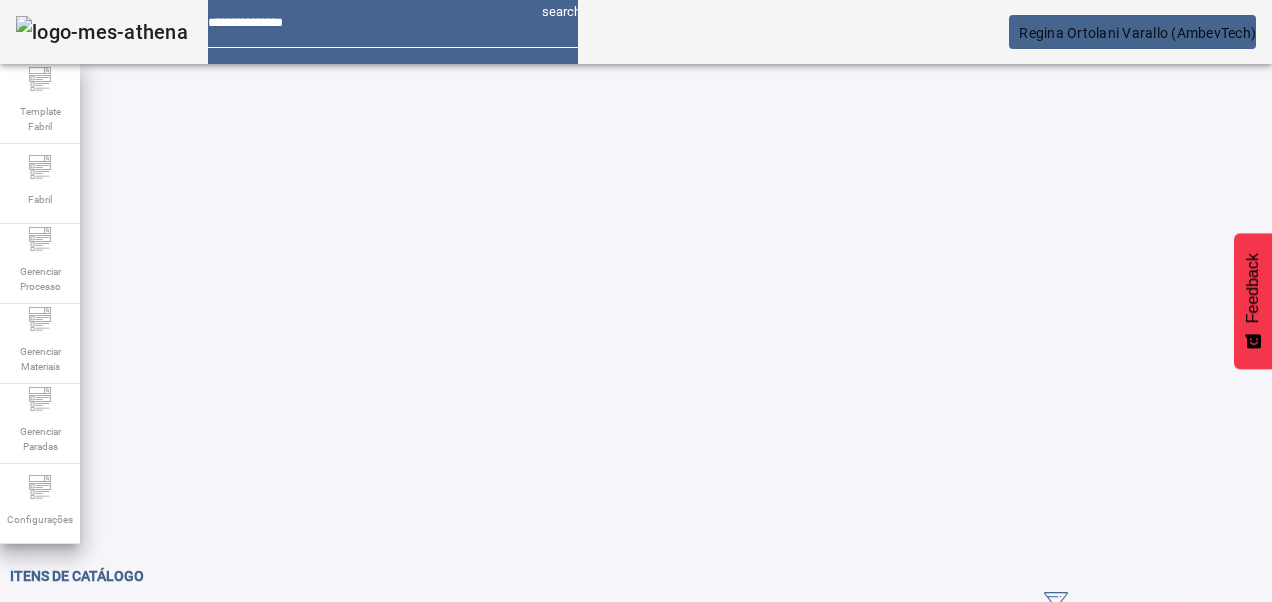 click on "ABRIR FILTROS" 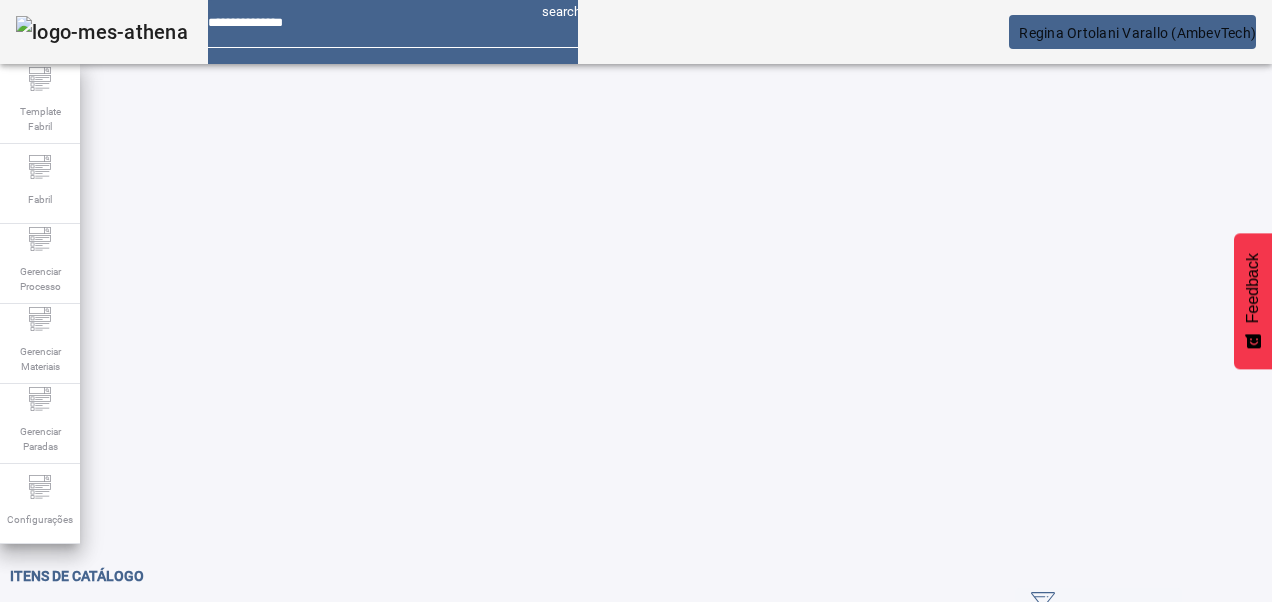 click on "Pesquise por
Código
ou
descrição" 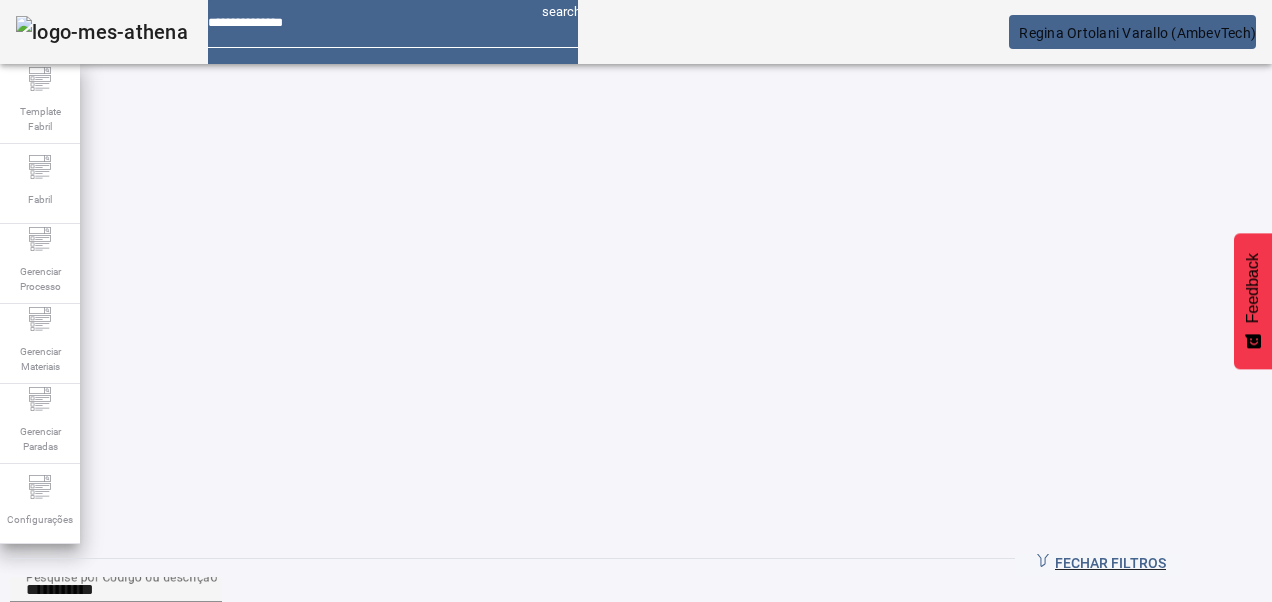 scroll, scrollTop: 0, scrollLeft: 0, axis: both 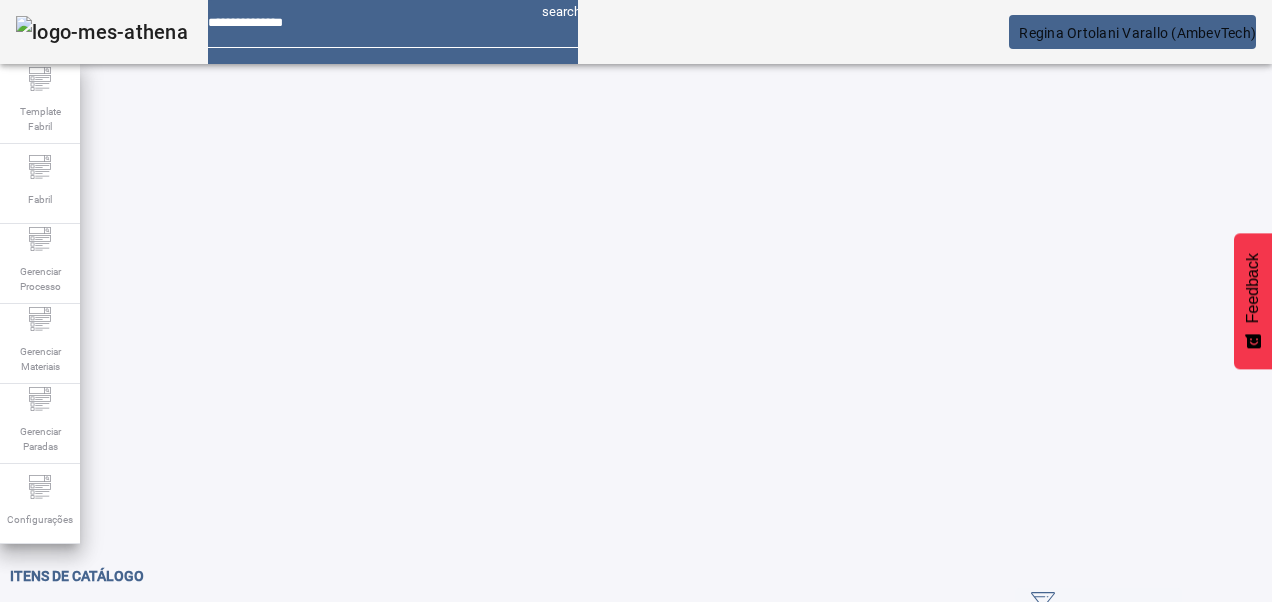 click on "**********" at bounding box center (116, 637) 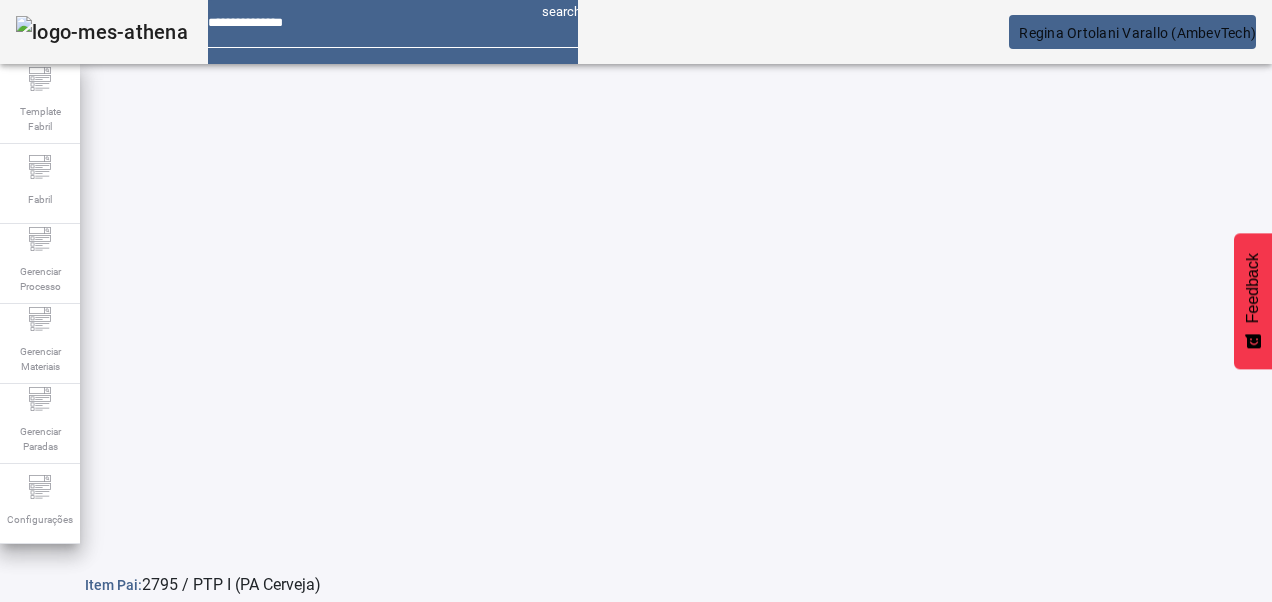 scroll, scrollTop: 384, scrollLeft: 0, axis: vertical 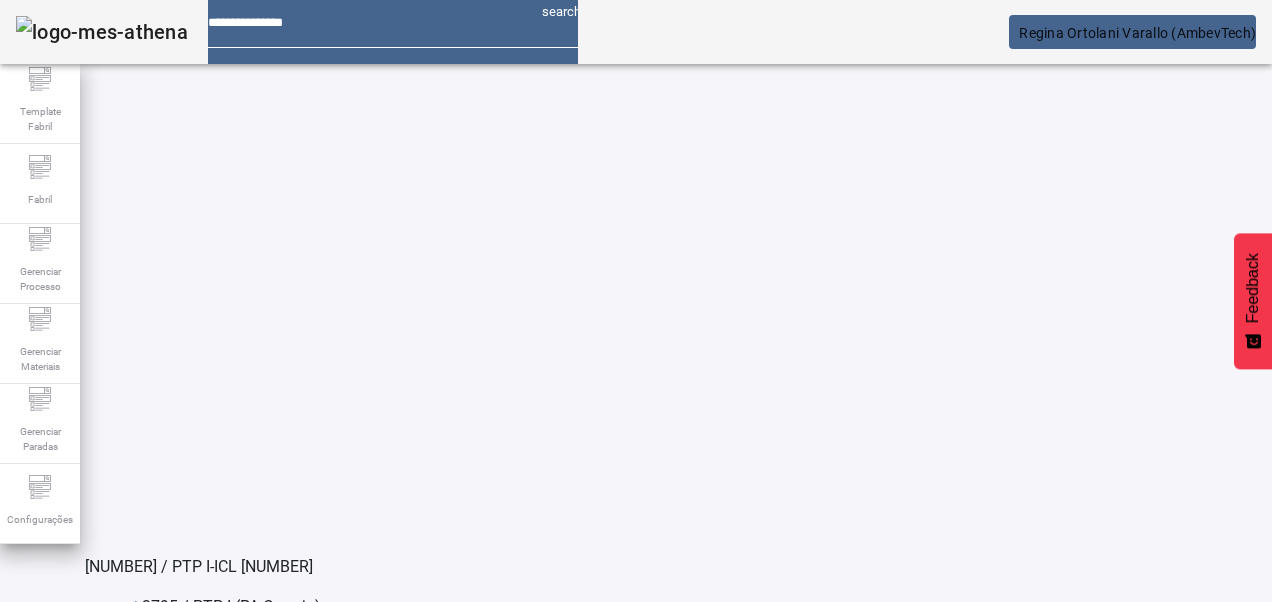 click on "2" 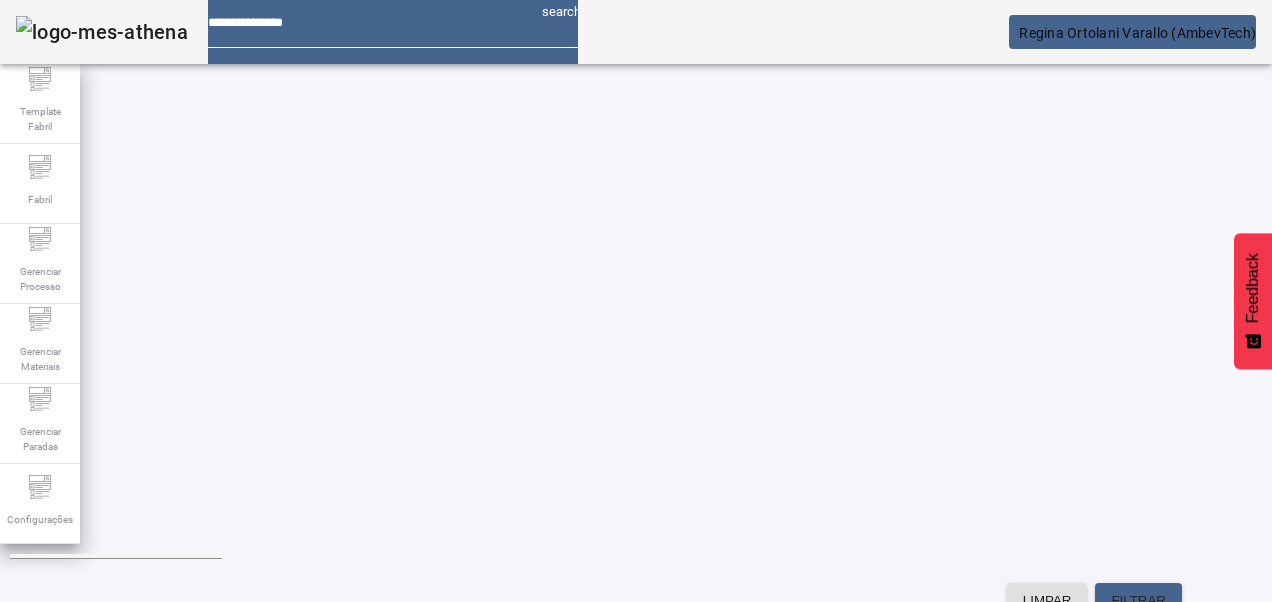 scroll, scrollTop: 0, scrollLeft: 0, axis: both 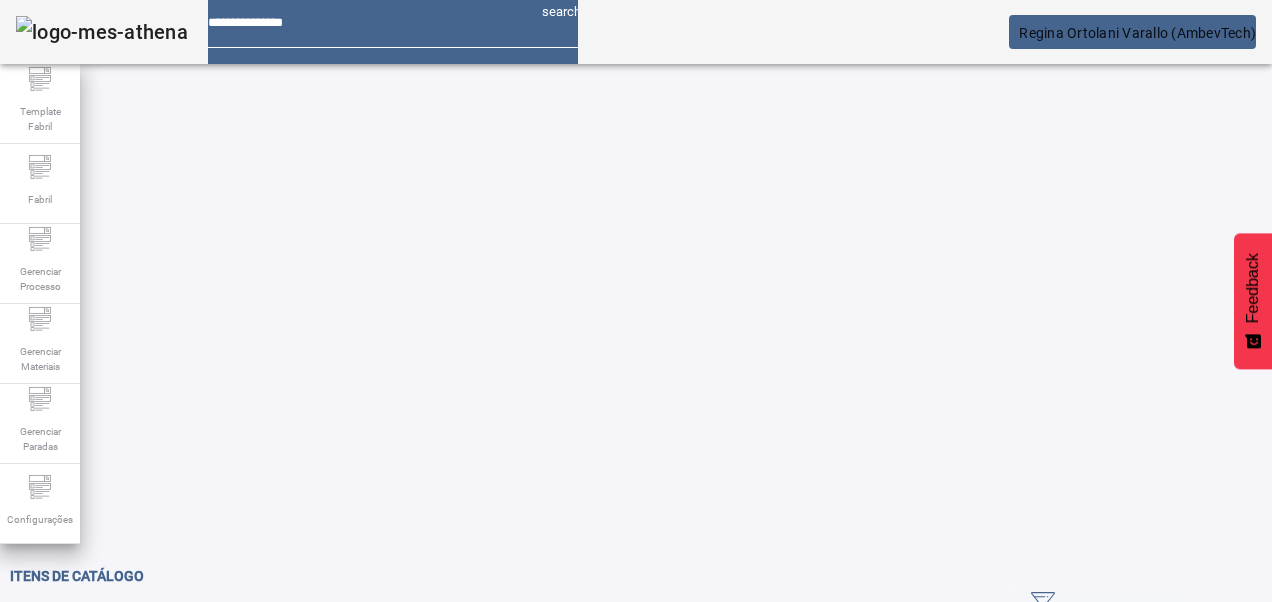 click on "1" 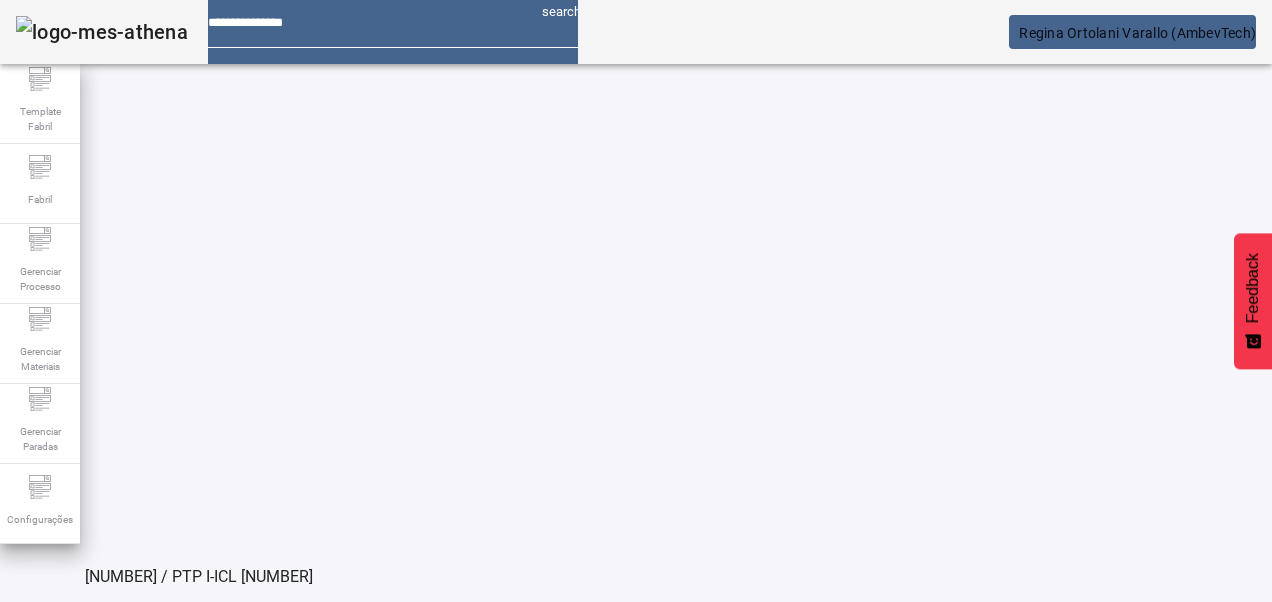 scroll, scrollTop: 0, scrollLeft: 0, axis: both 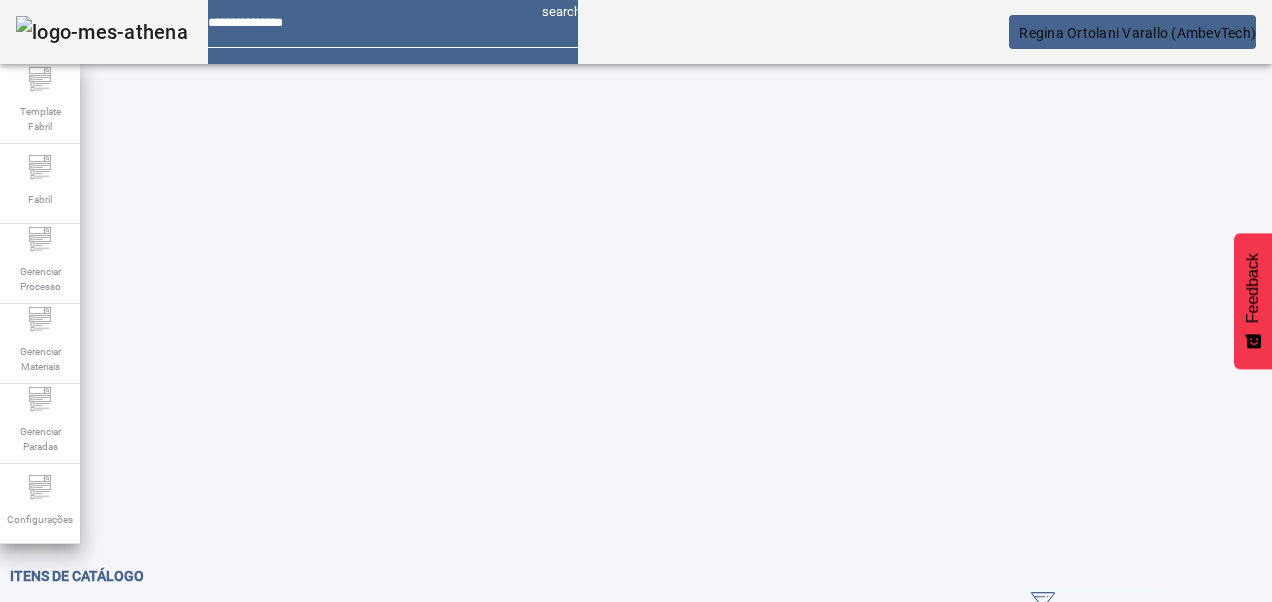 click on "**********" at bounding box center [116, 637] 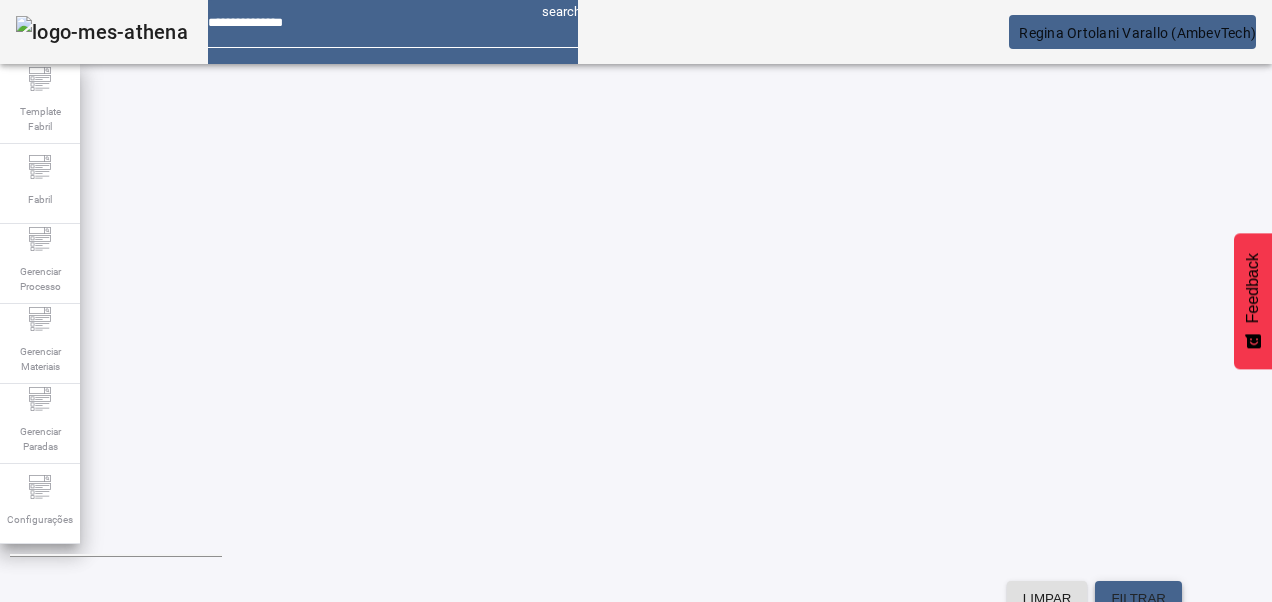 scroll, scrollTop: 0, scrollLeft: 0, axis: both 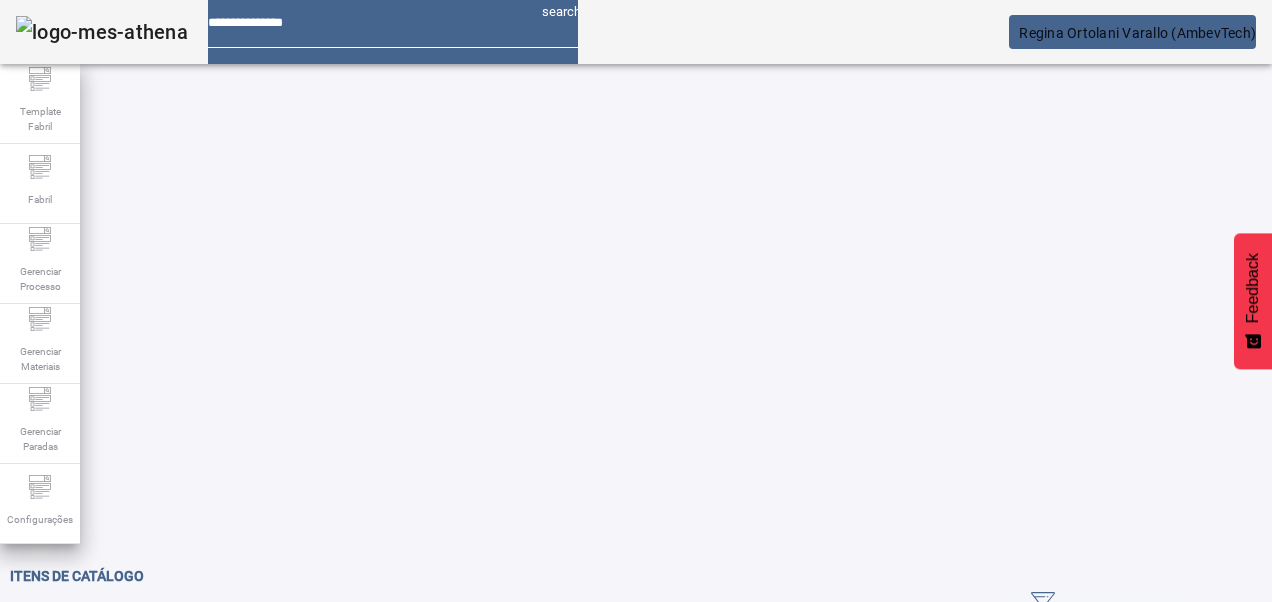 click on "**********" at bounding box center [116, 637] 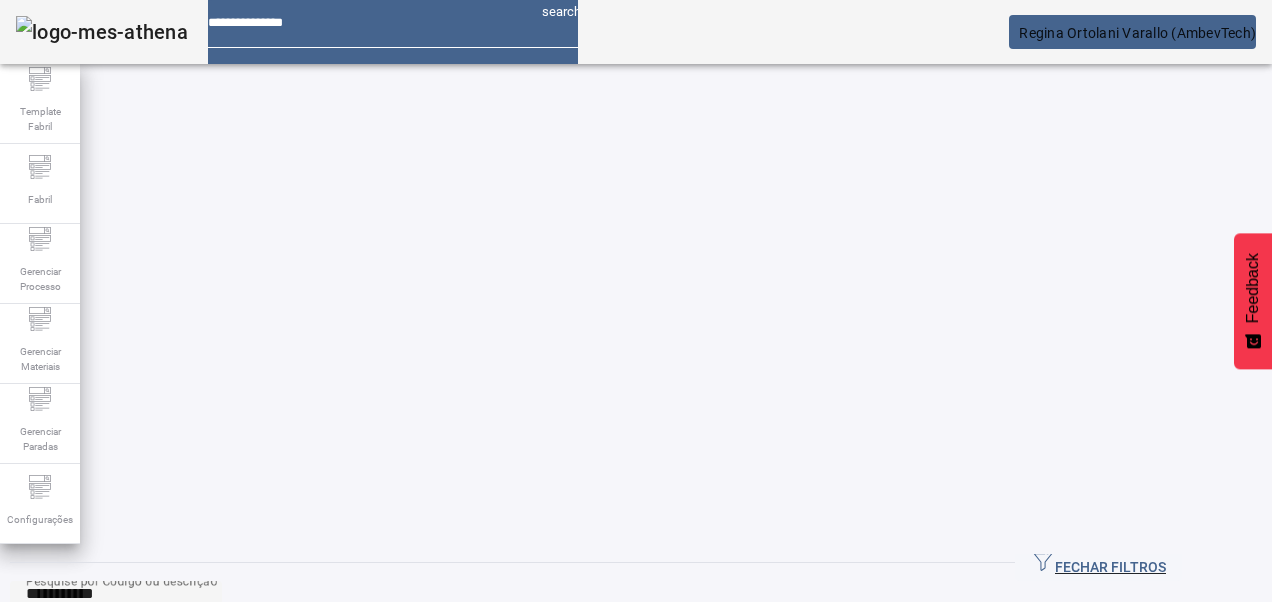scroll, scrollTop: 64, scrollLeft: 0, axis: vertical 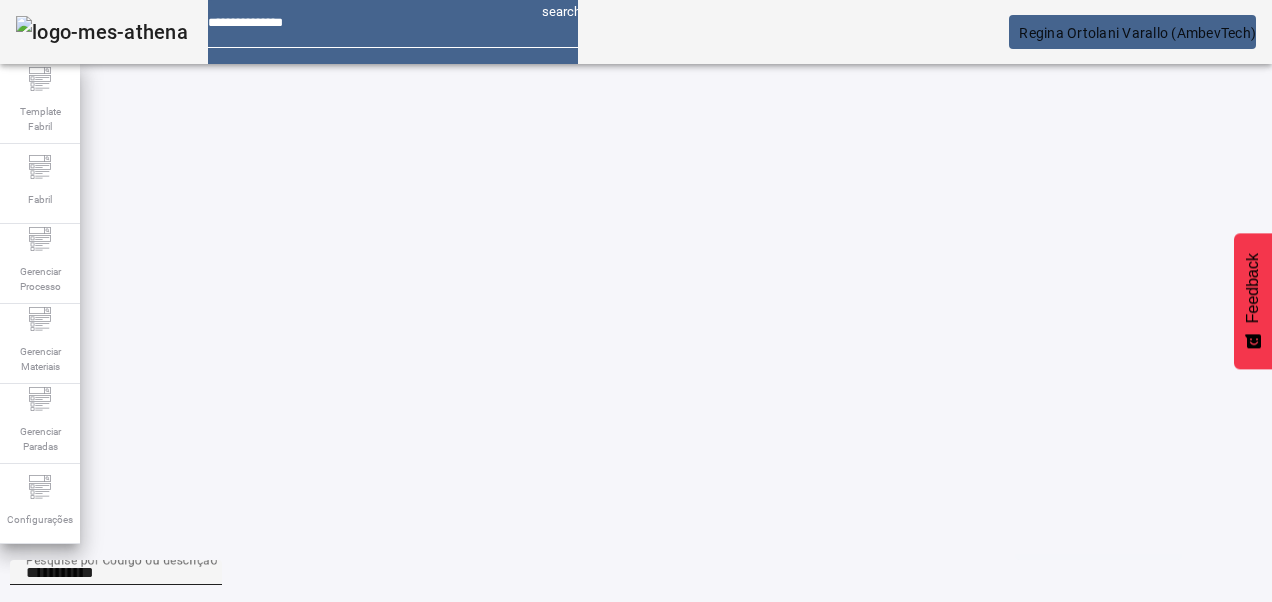 click on "**********" at bounding box center (116, 573) 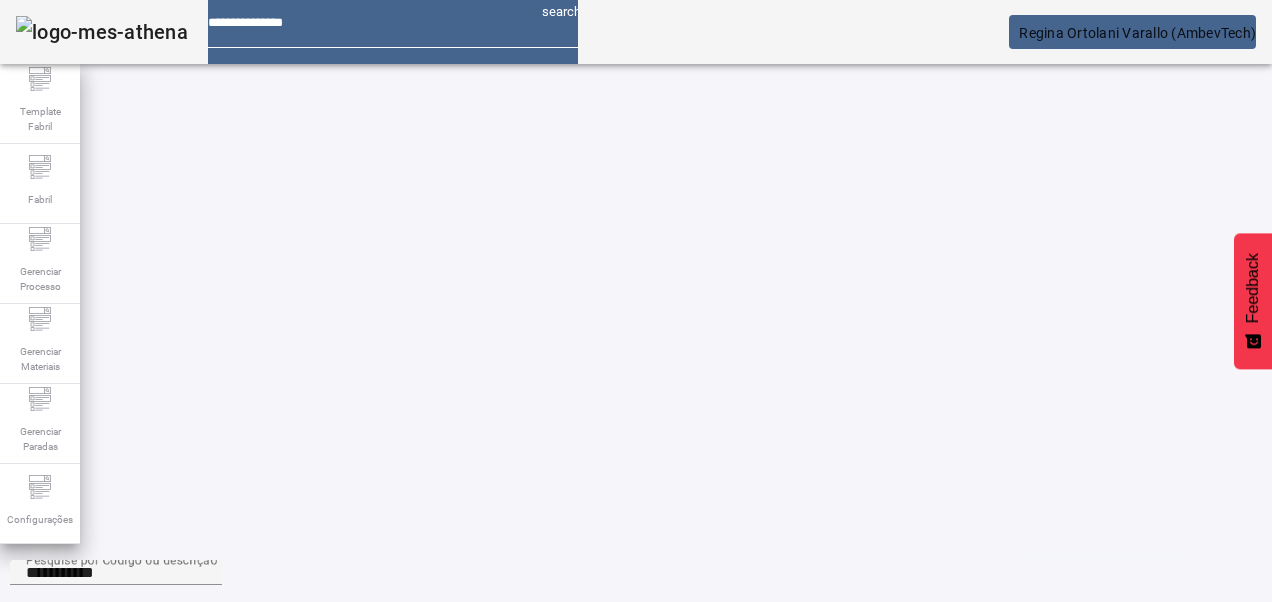 click on "FILTRAR" 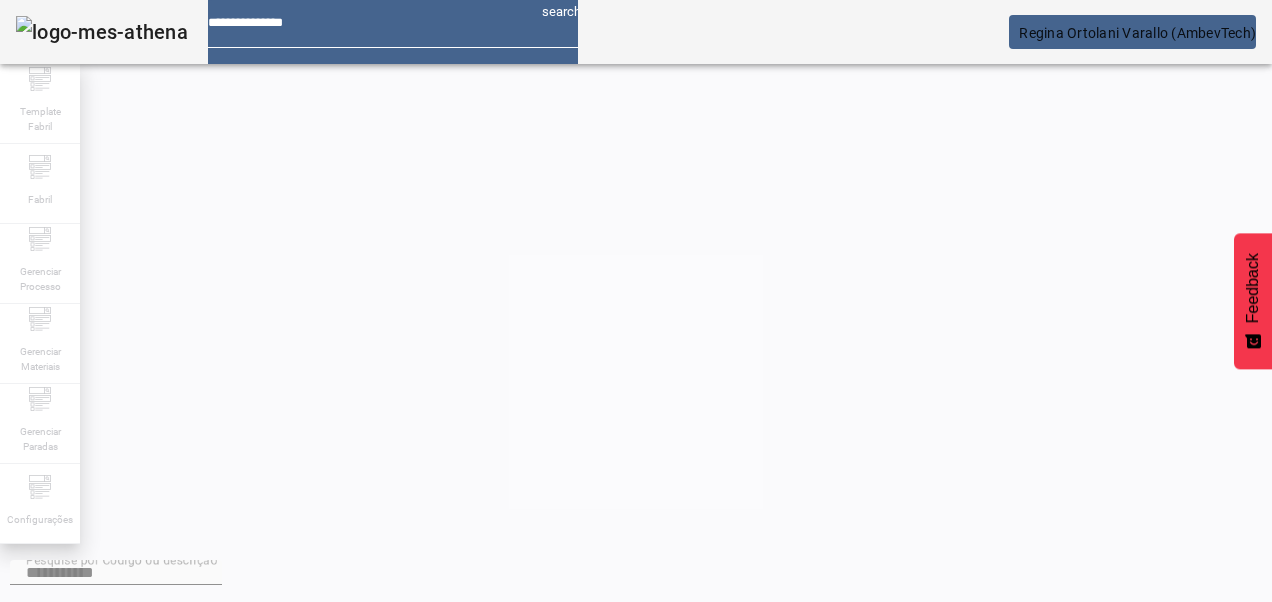 scroll, scrollTop: 0, scrollLeft: 0, axis: both 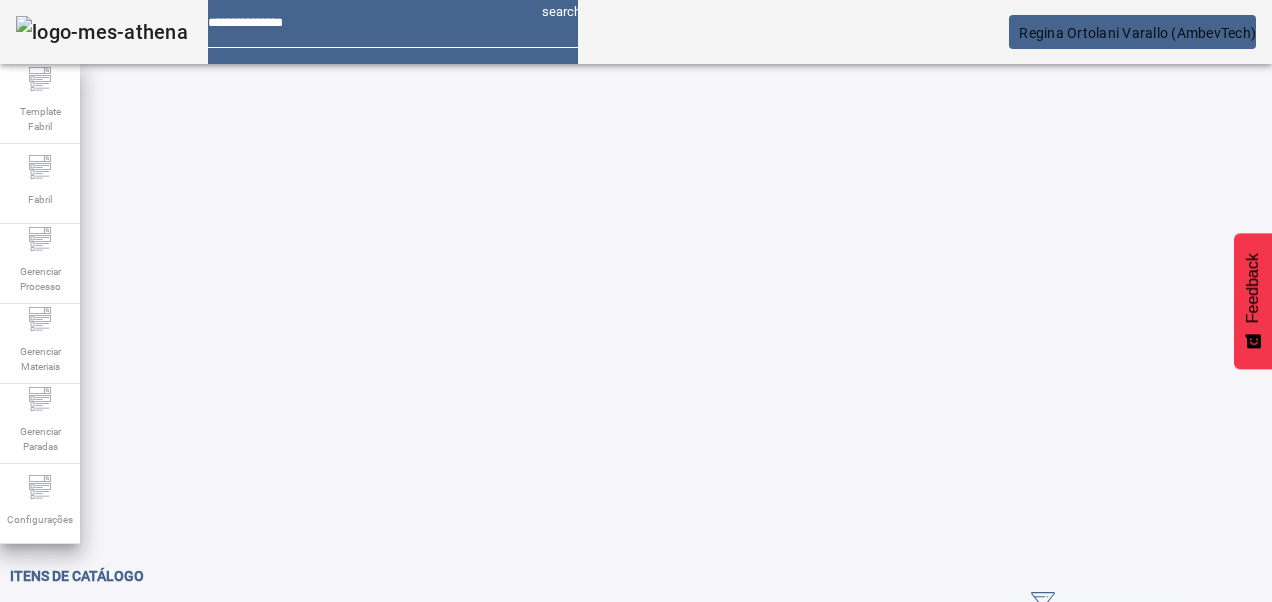 click on "**********" at bounding box center (116, 637) 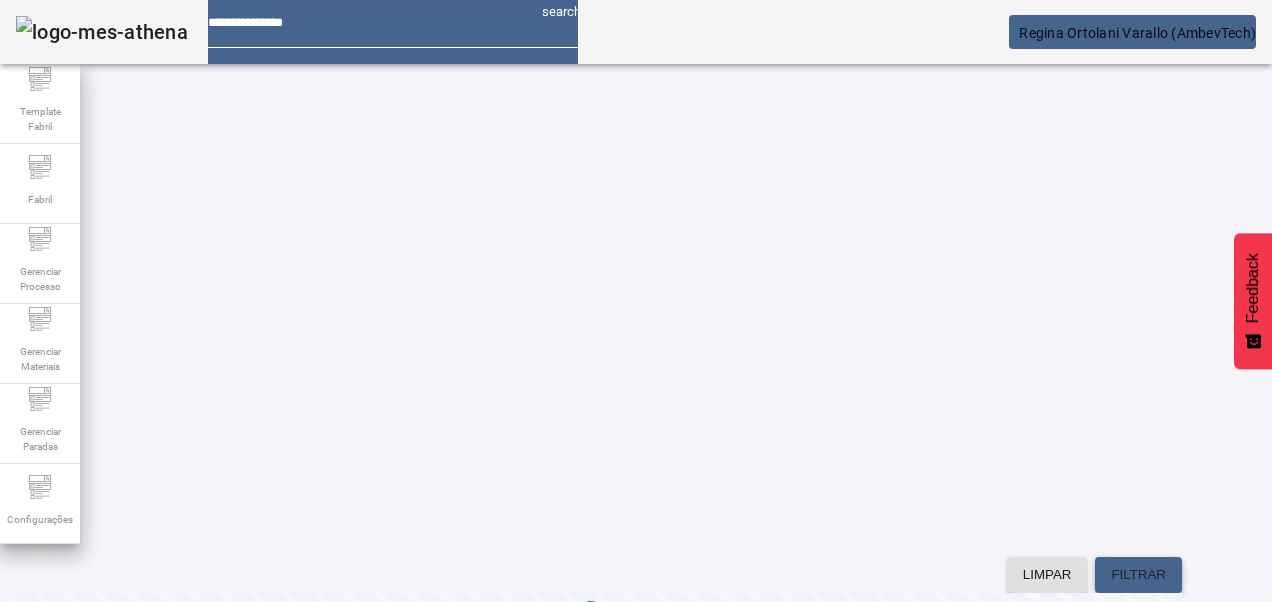 scroll, scrollTop: 384, scrollLeft: 0, axis: vertical 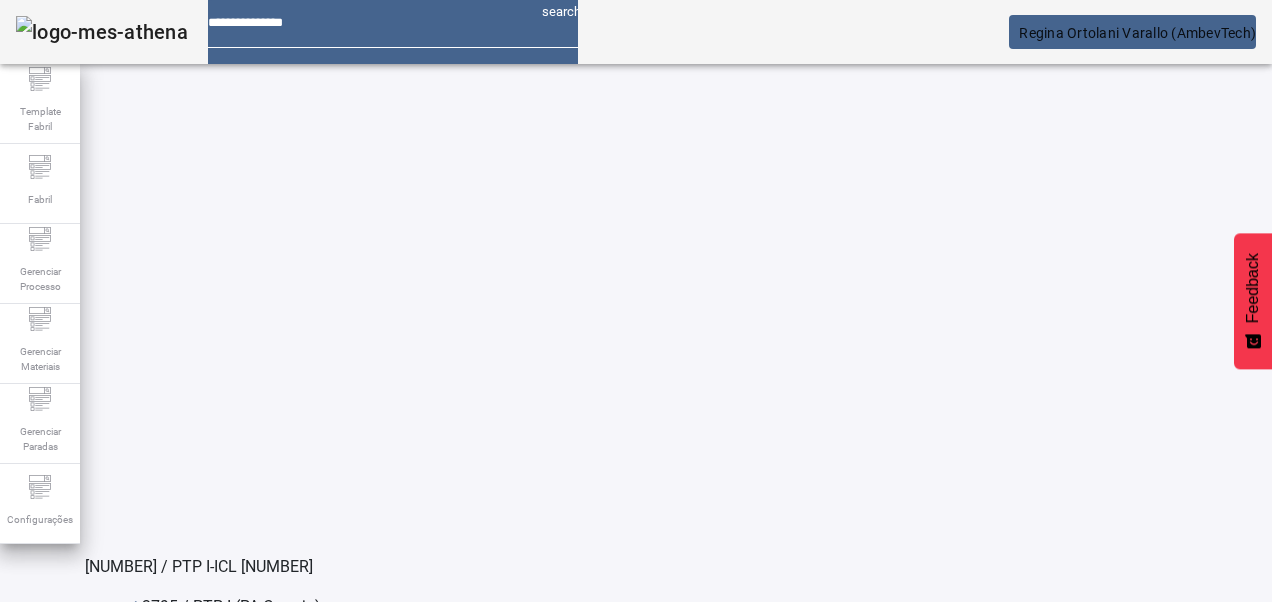click on "4" 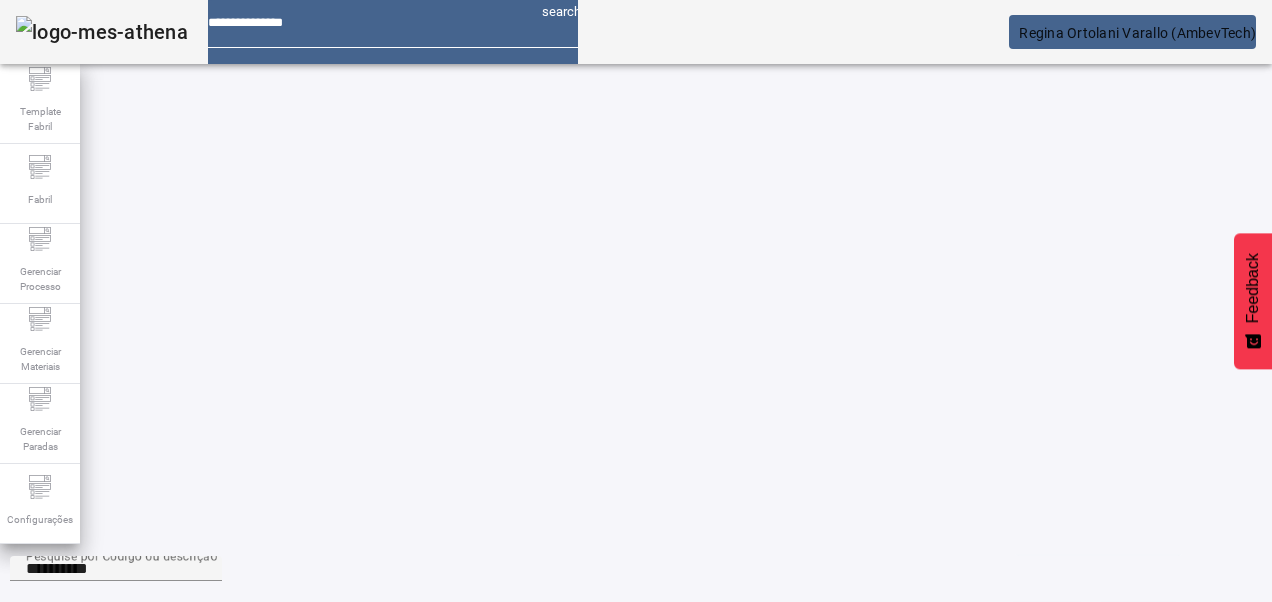 scroll, scrollTop: 0, scrollLeft: 0, axis: both 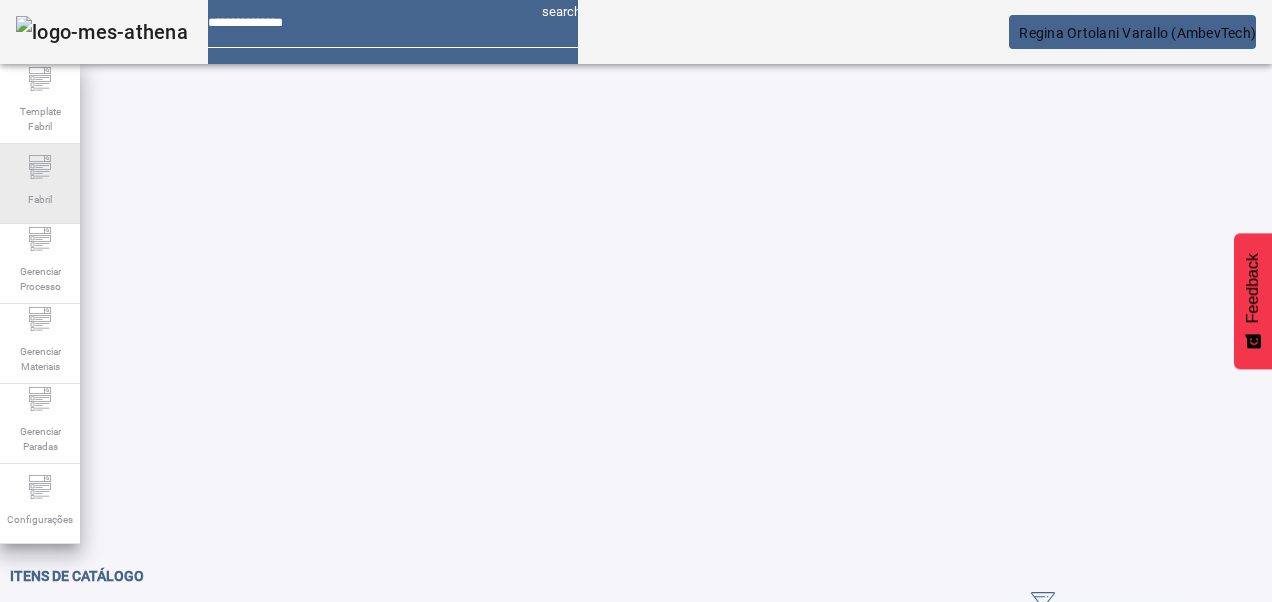 drag, startPoint x: 206, startPoint y: 176, endPoint x: 33, endPoint y: 175, distance: 173.00288 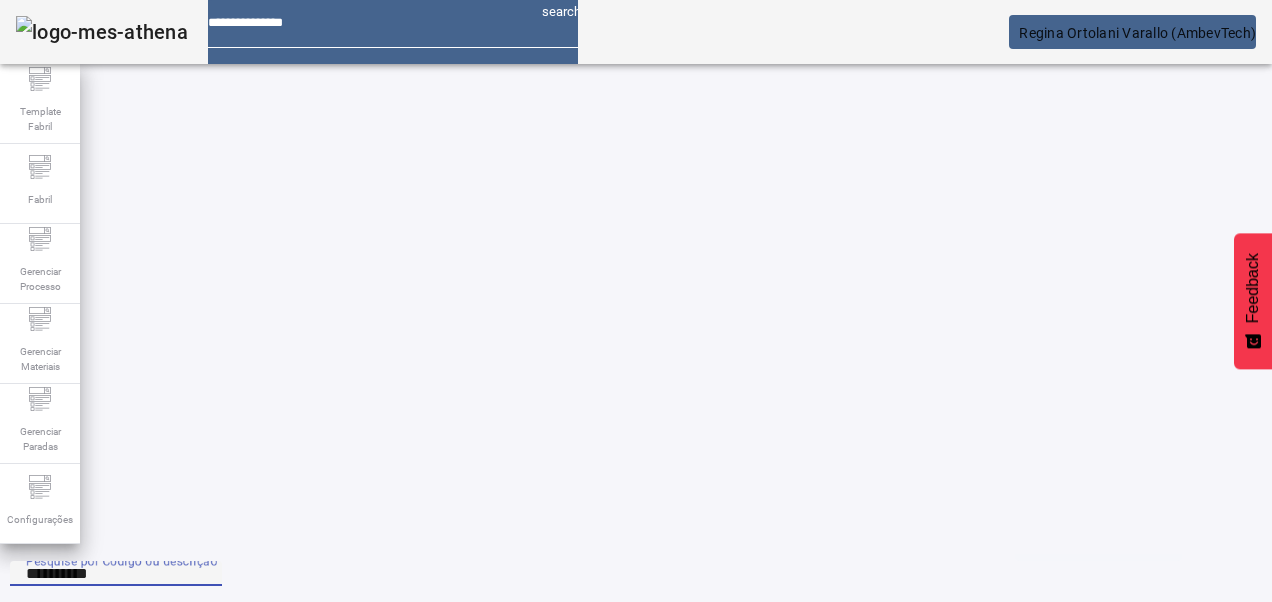 scroll, scrollTop: 0, scrollLeft: 0, axis: both 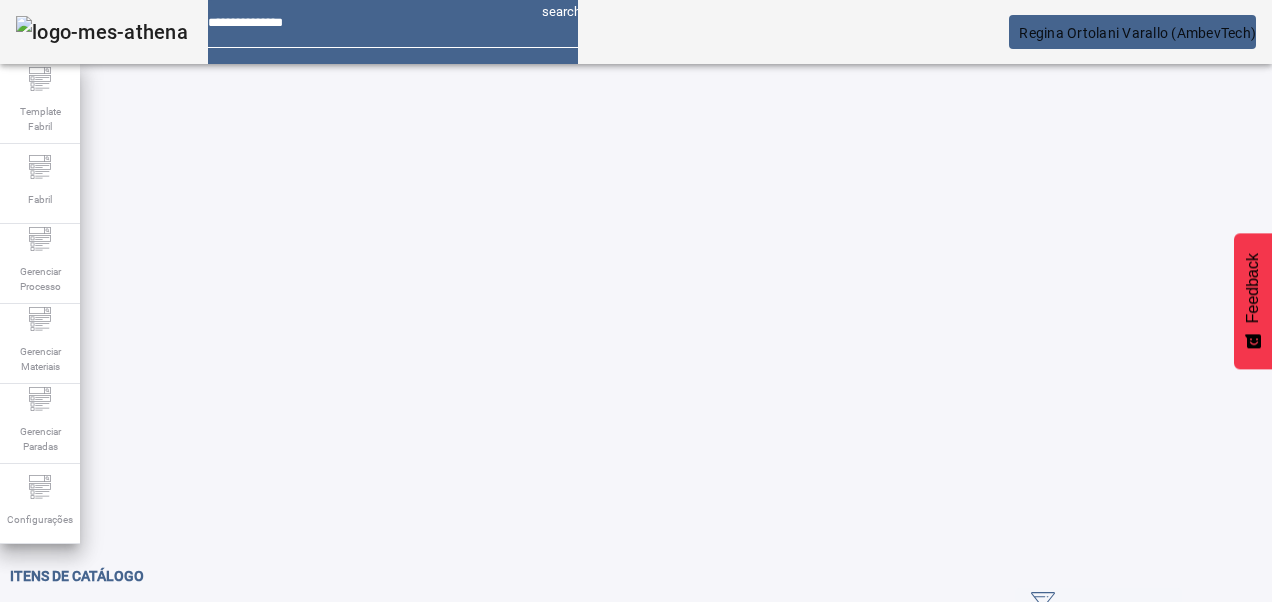 click 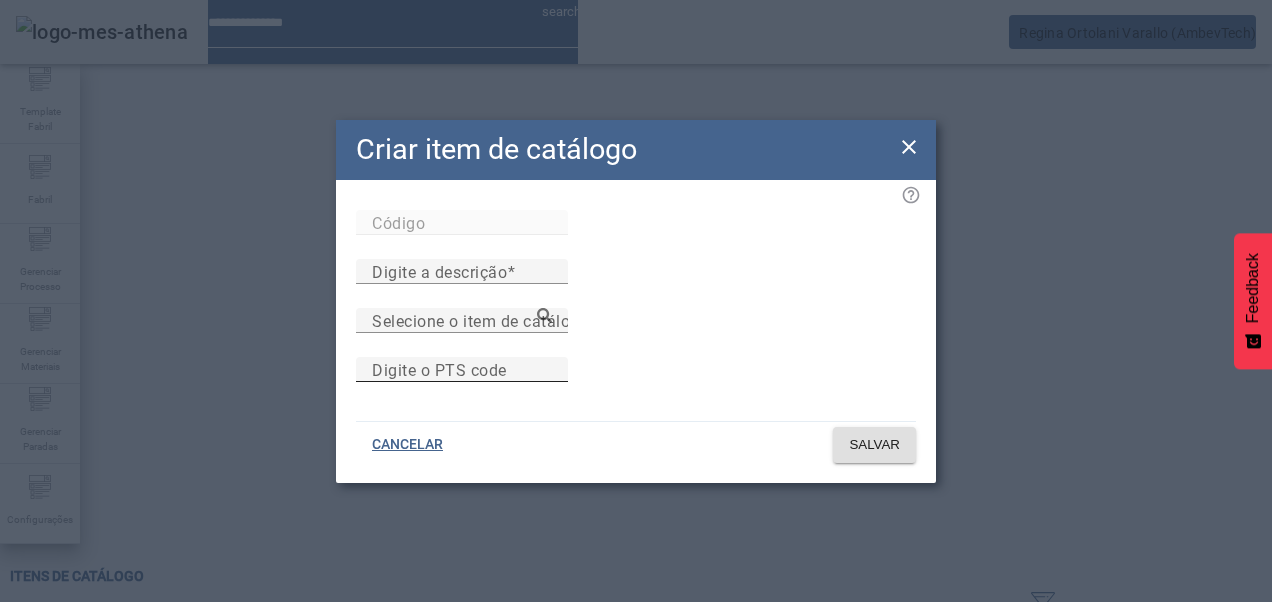 click on "Digite o PTS code" at bounding box center [439, 369] 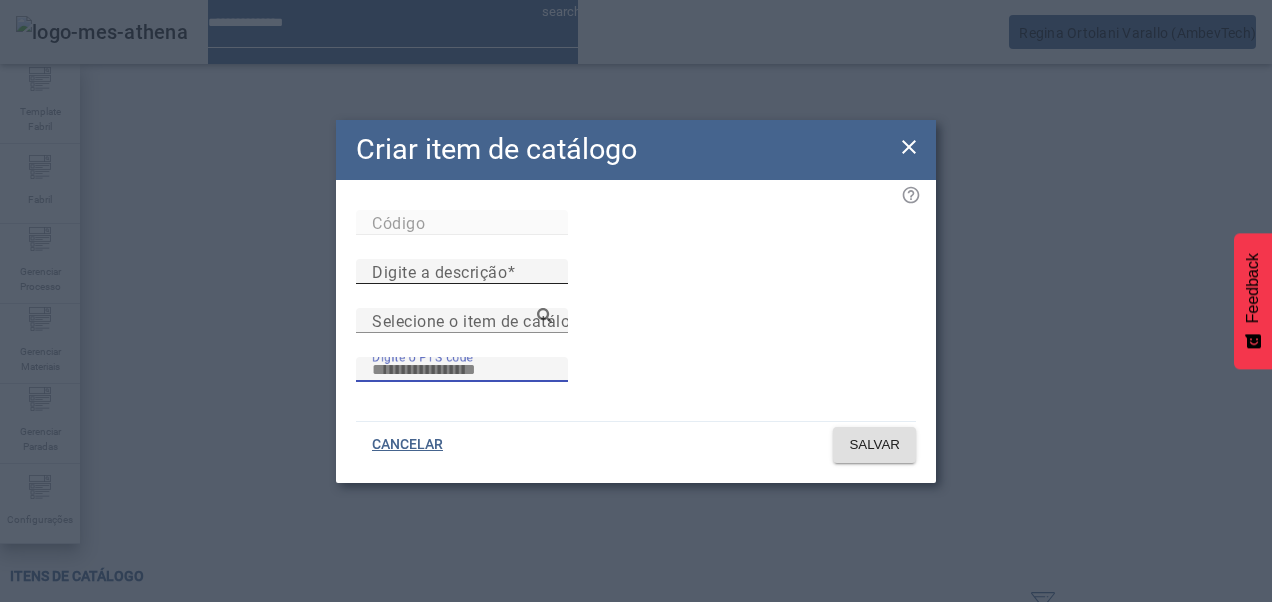 click on "Digite a descrição" at bounding box center [439, 271] 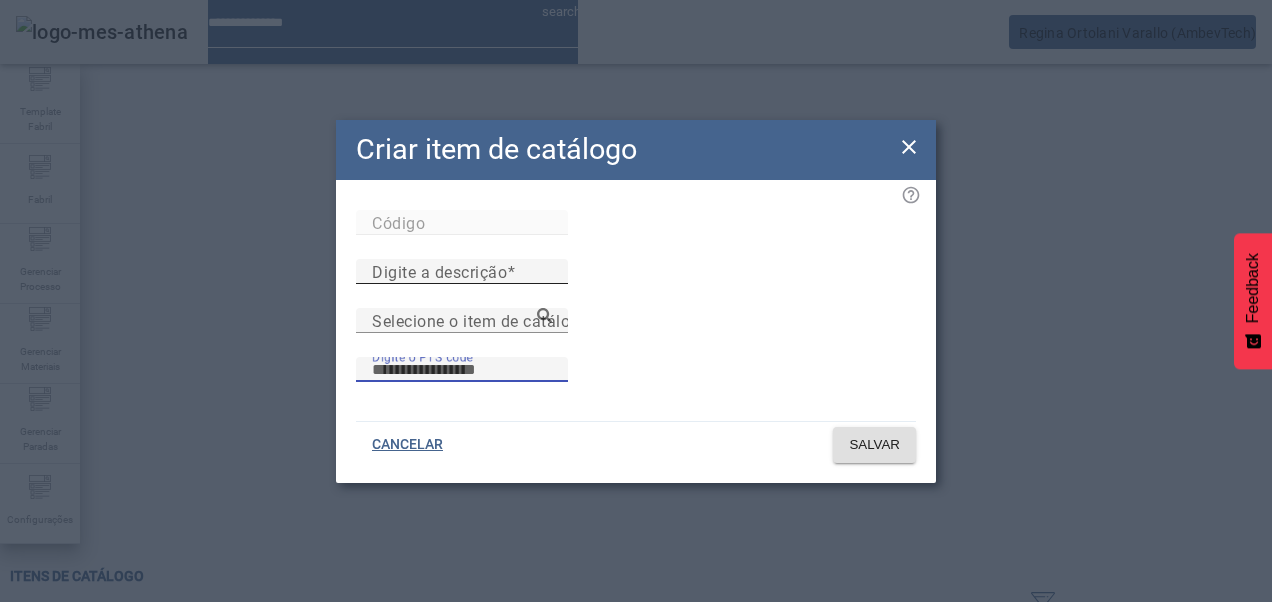click on "Digite a descrição" at bounding box center [462, 272] 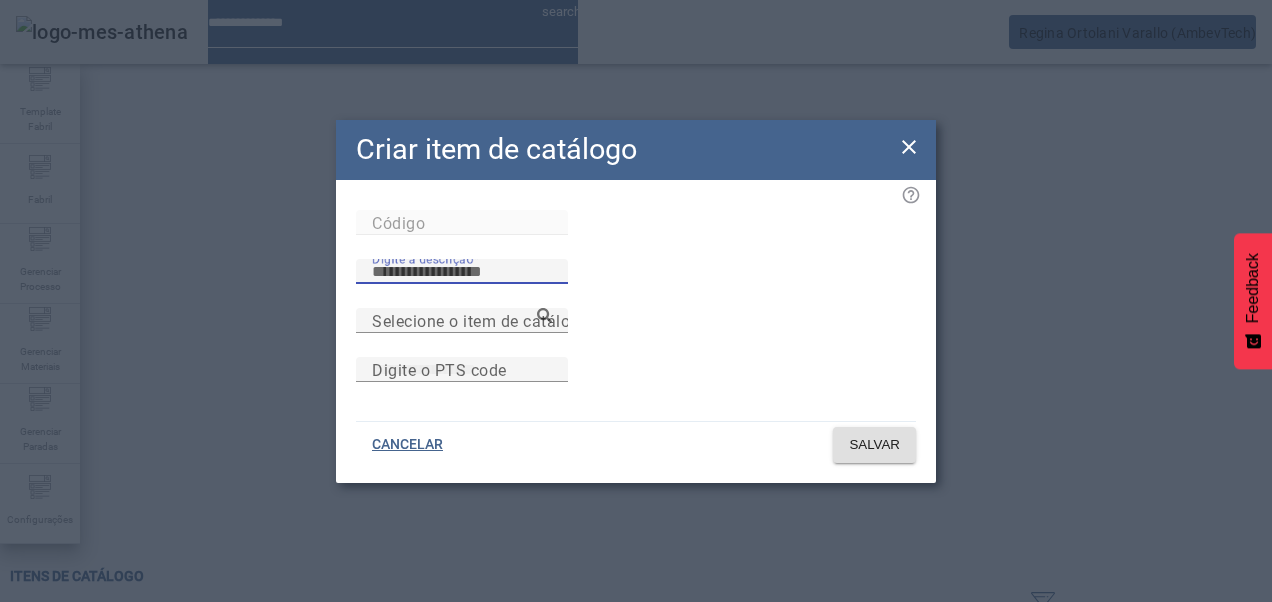paste on "*********" 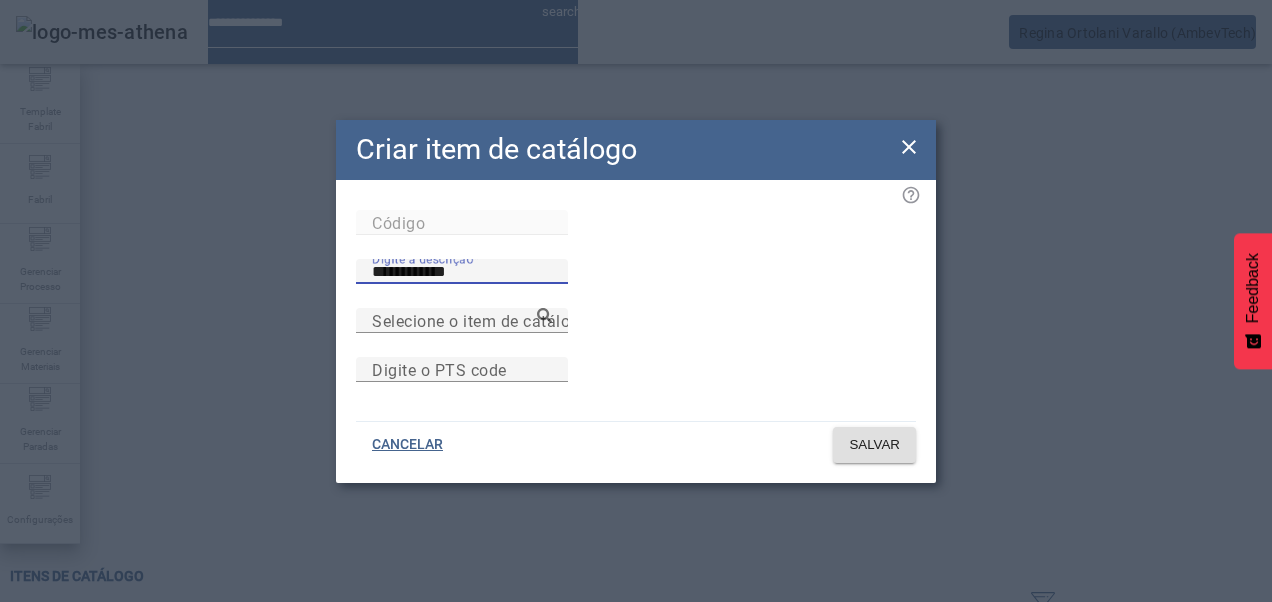 type on "**********" 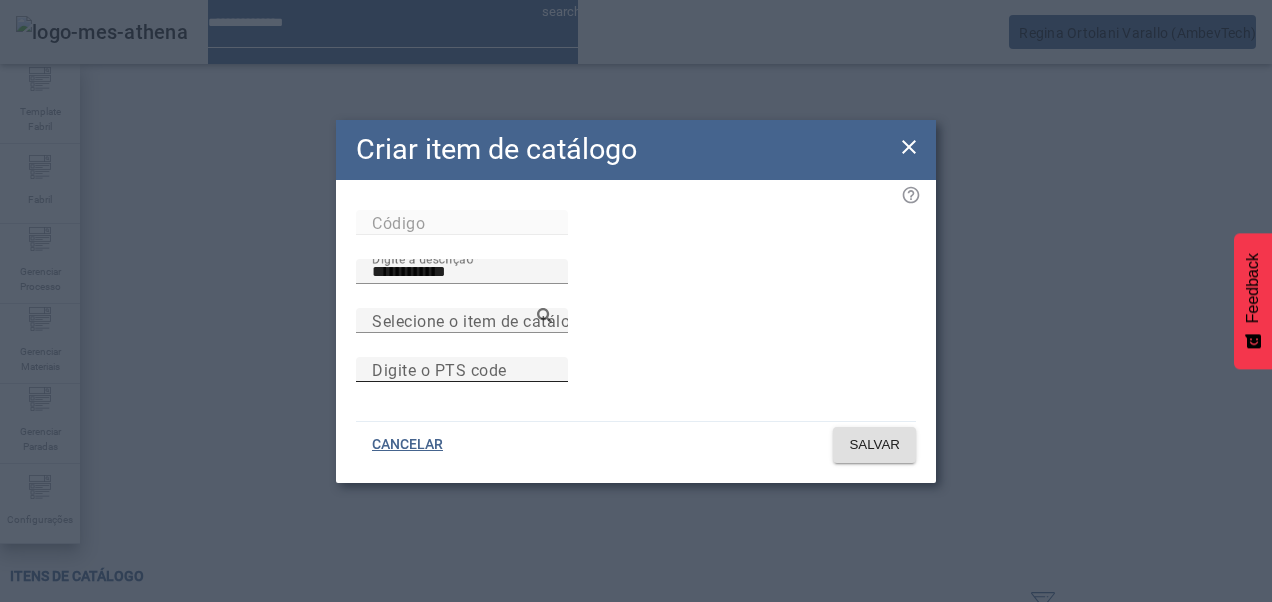 drag, startPoint x: 558, startPoint y: 348, endPoint x: 459, endPoint y: 371, distance: 101.636604 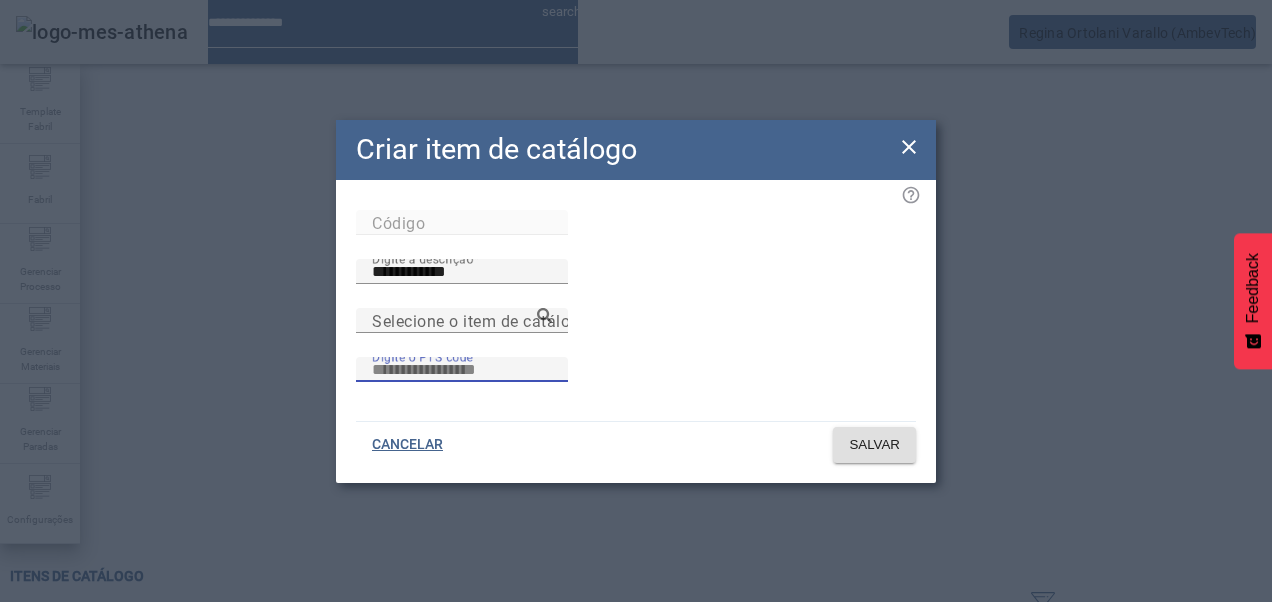 paste on "**********" 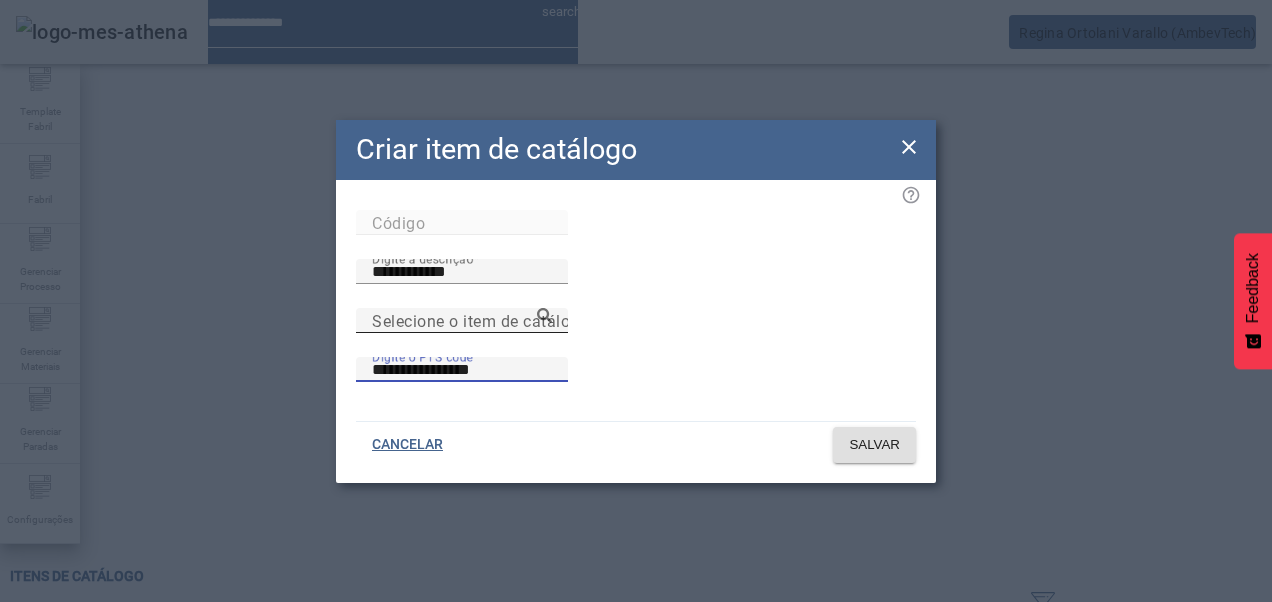 type on "**********" 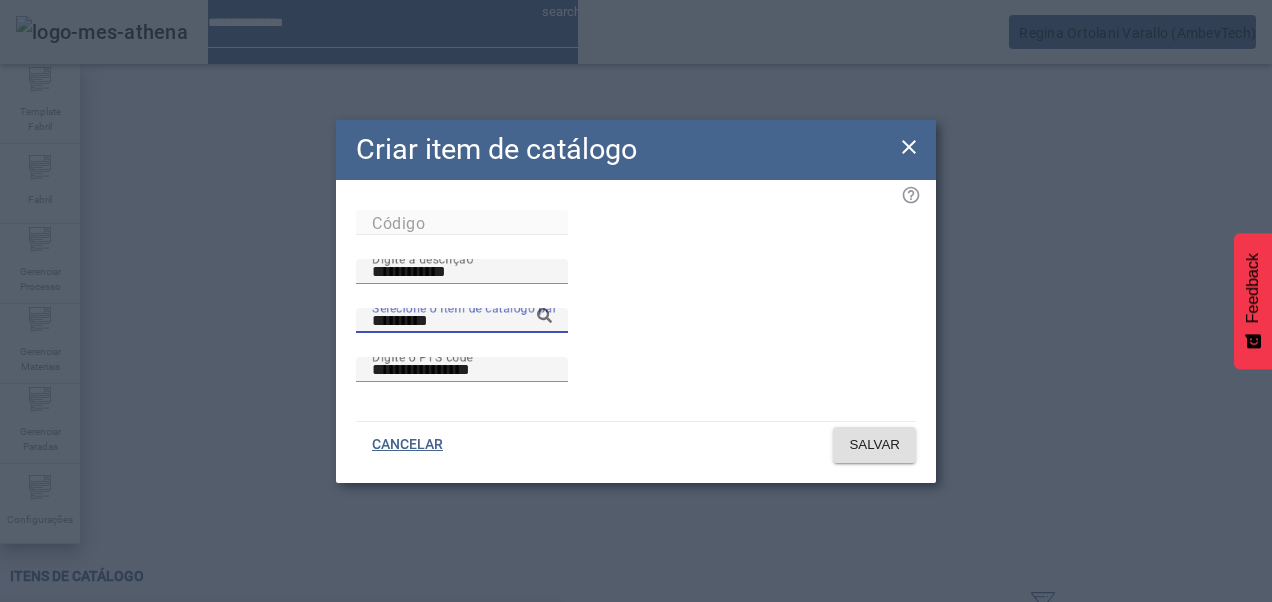 click on "PTP I (PA Cerveja)" at bounding box center [280, 634] 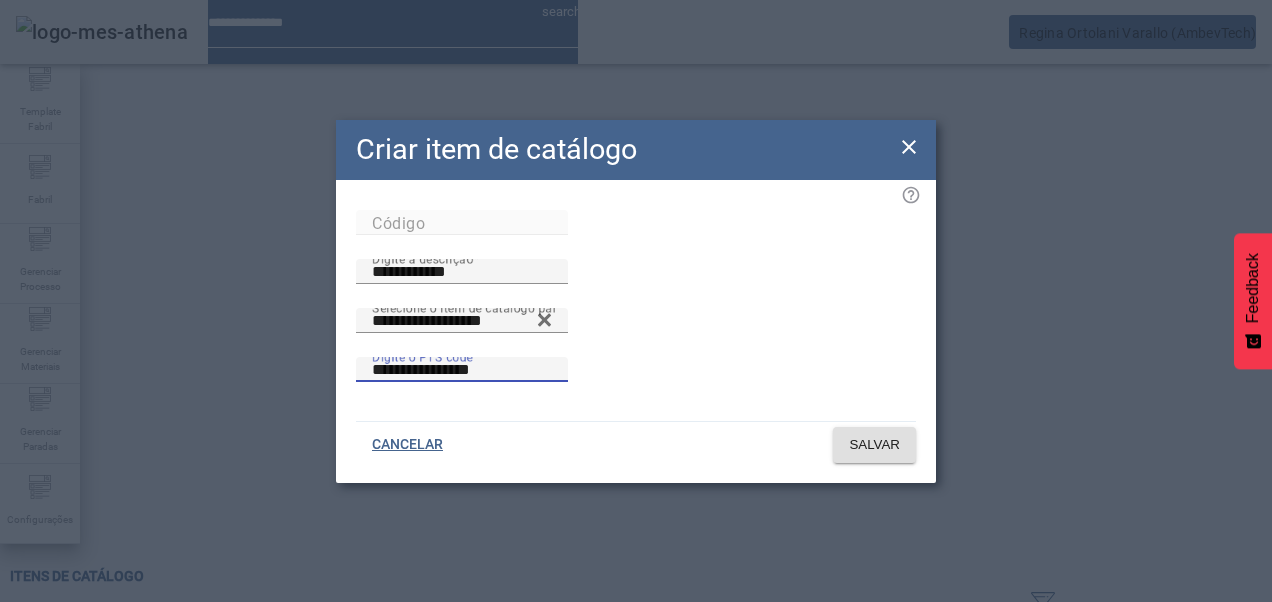 drag, startPoint x: 530, startPoint y: 386, endPoint x: 130, endPoint y: 422, distance: 401.61673 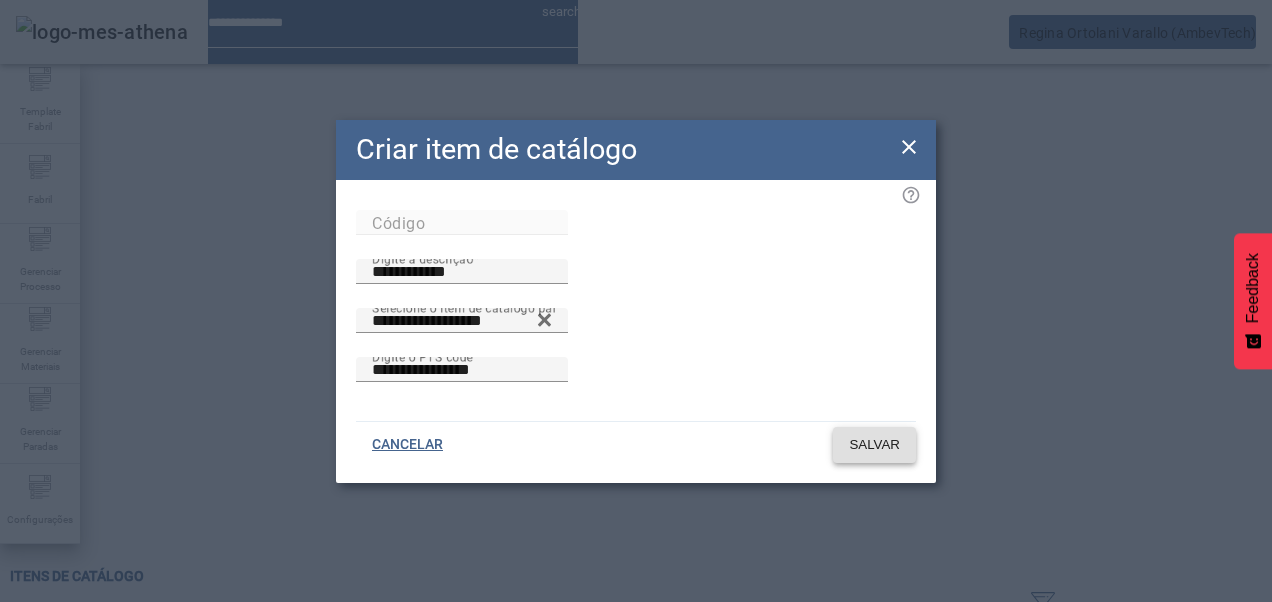 click on "SALVAR" 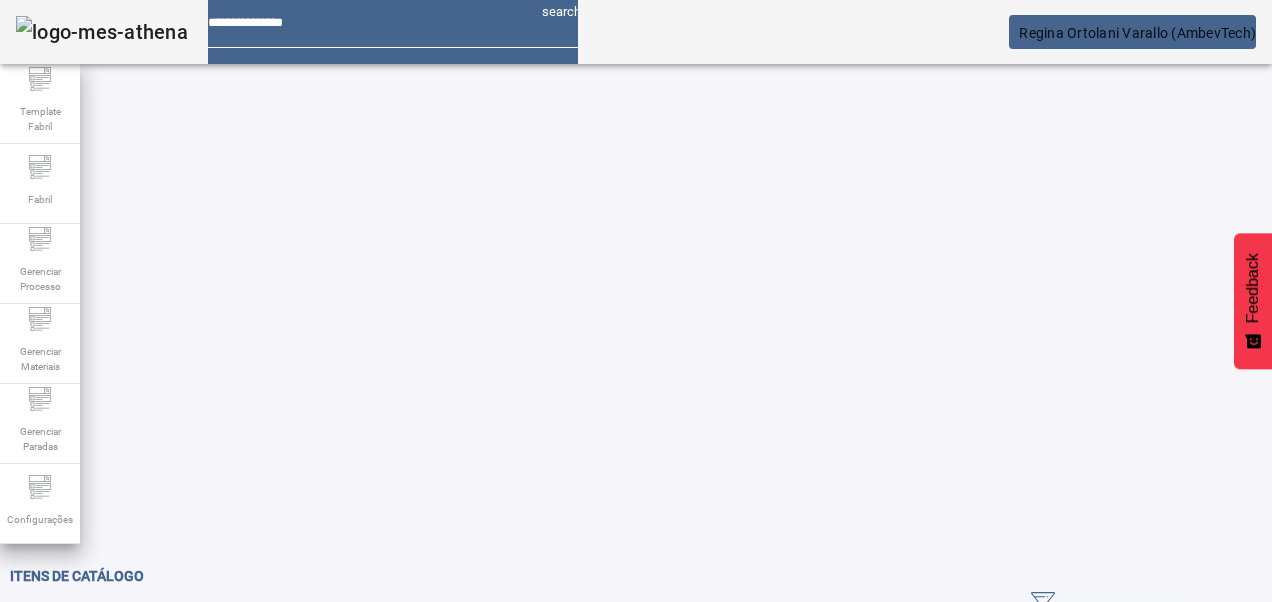 click on "*********" at bounding box center (116, 637) 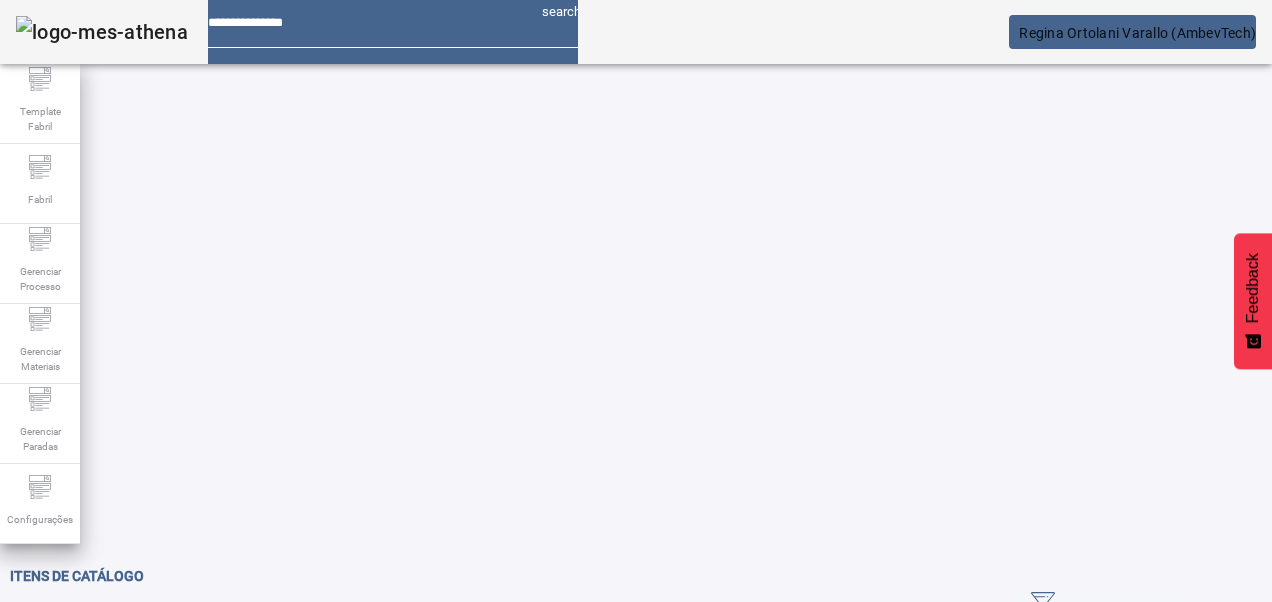 click 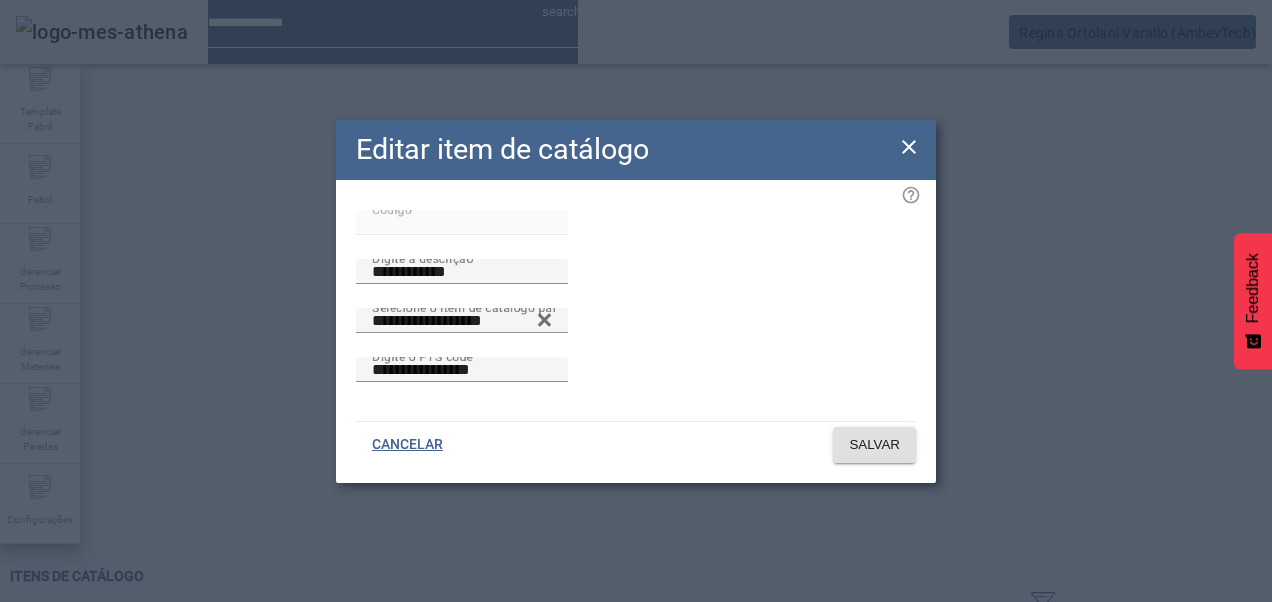 click on "**********" 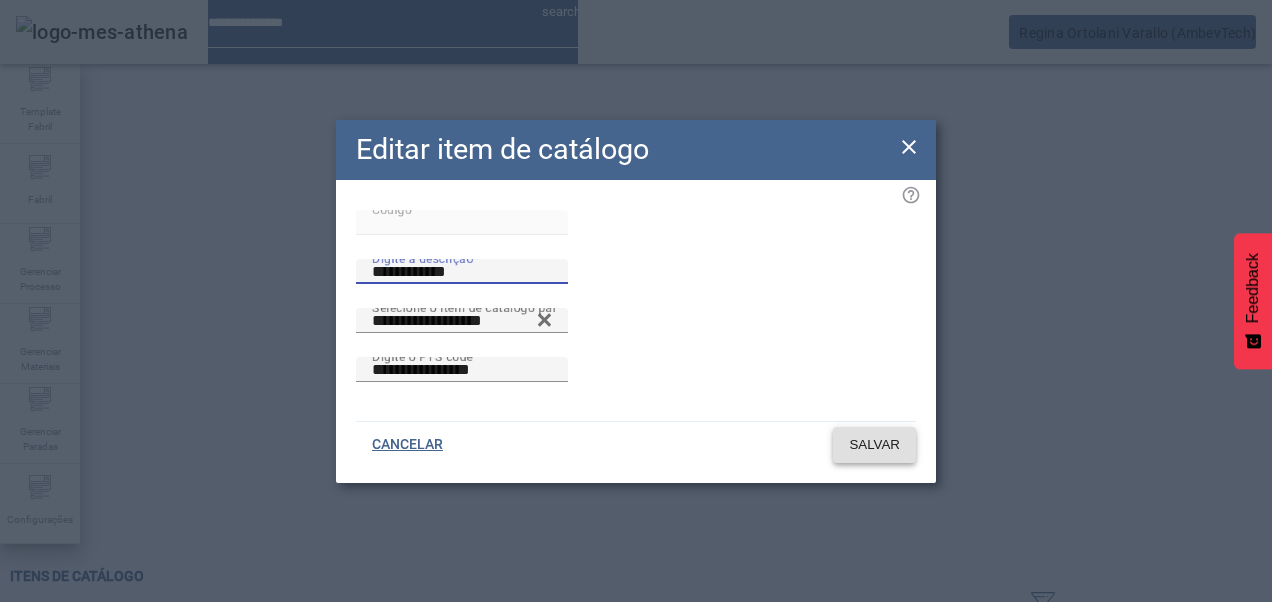 click on "SALVAR" 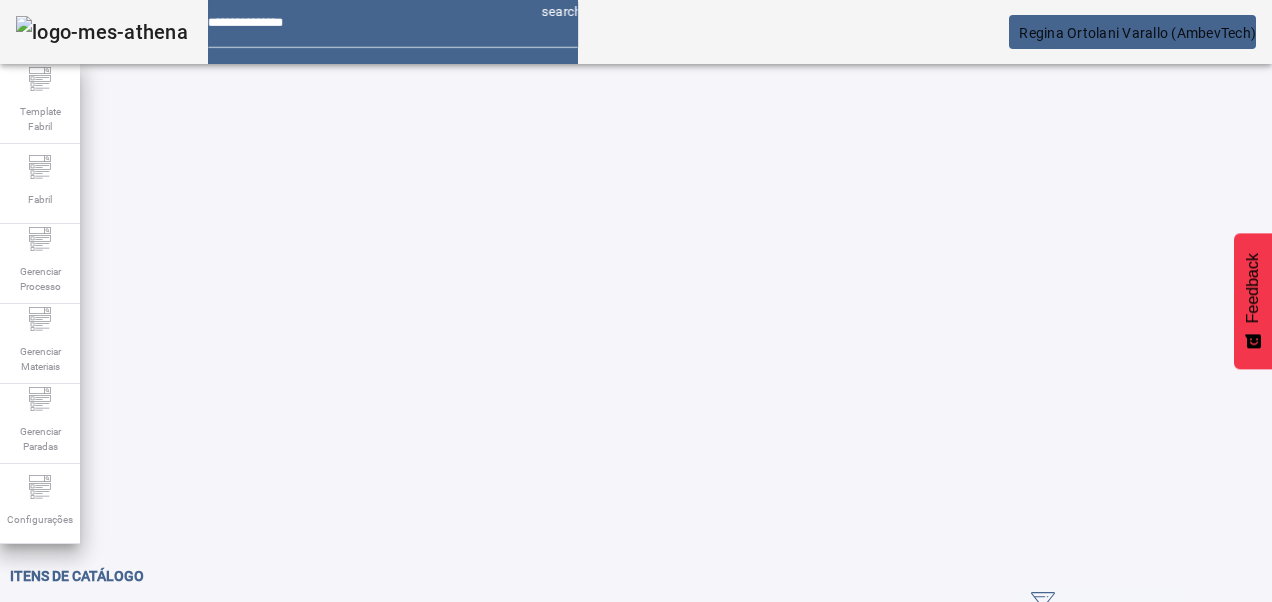 scroll, scrollTop: 0, scrollLeft: 0, axis: both 